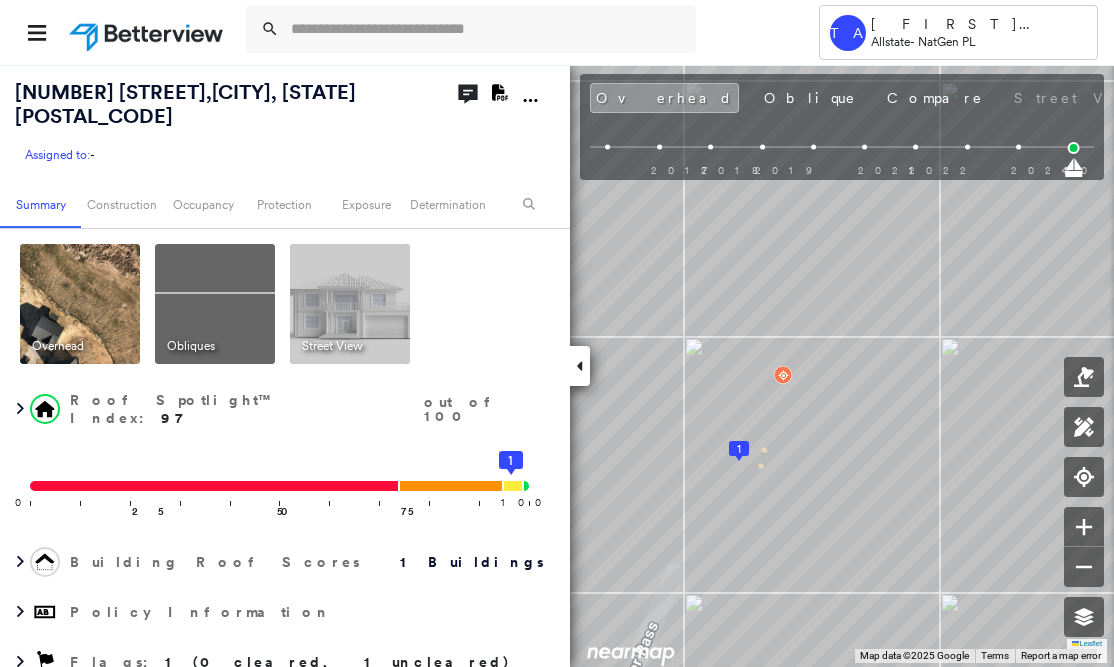 scroll, scrollTop: 0, scrollLeft: 0, axis: both 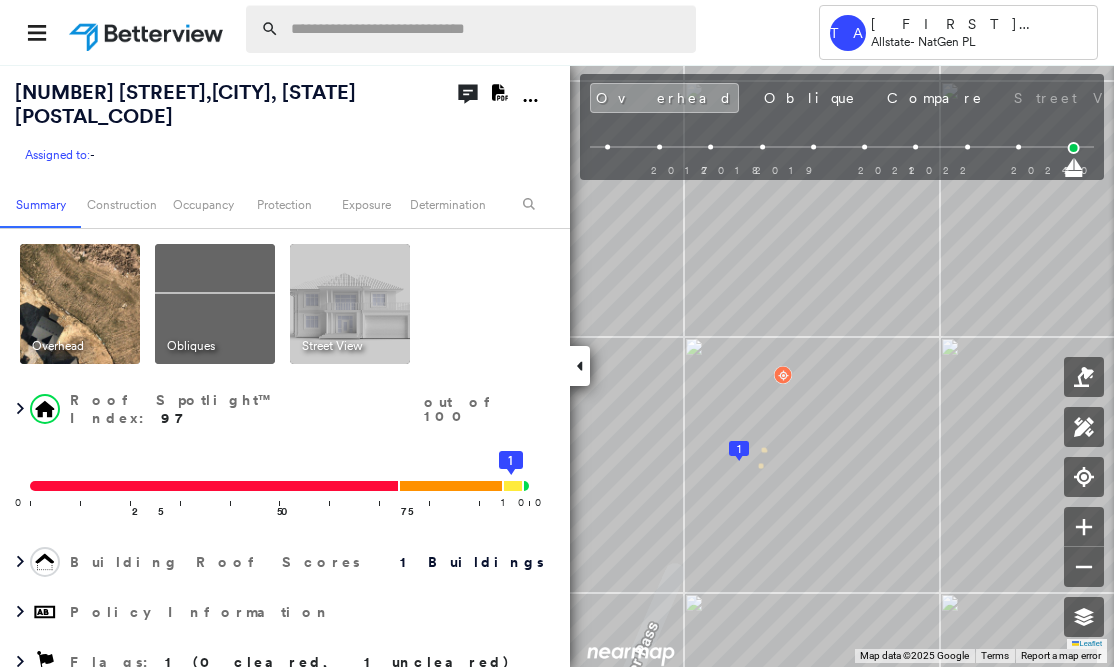 click at bounding box center (487, 29) 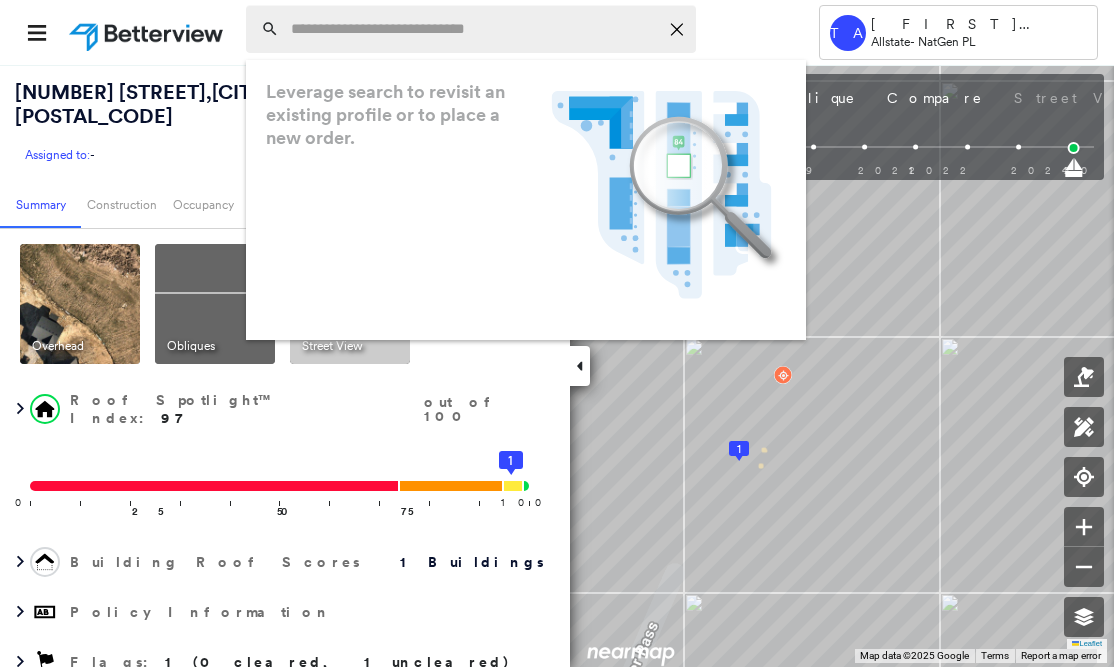 paste on "**********" 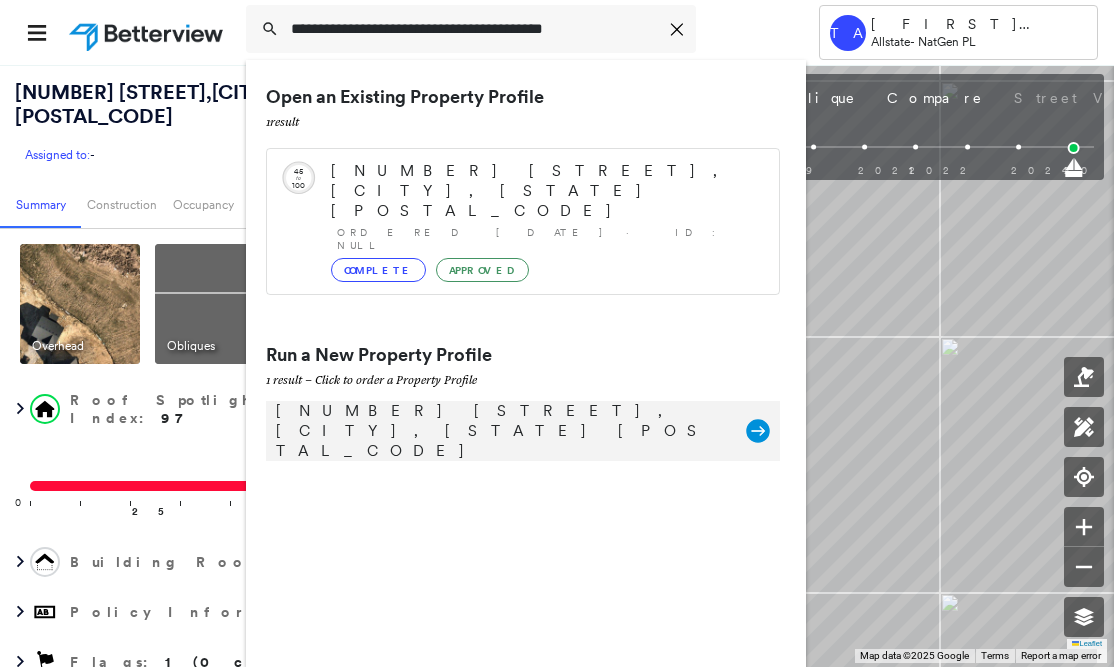 type on "**********" 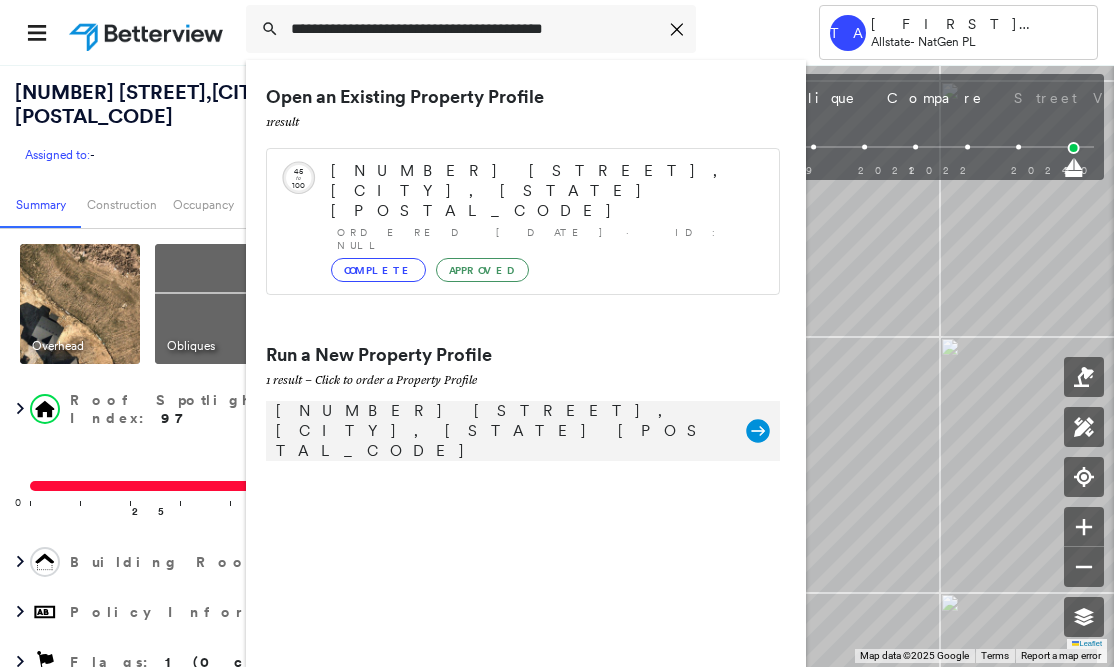 click on "[NUMBER] [STREET], [CITY], [STATE] [POSTAL_CODE]" at bounding box center (501, 431) 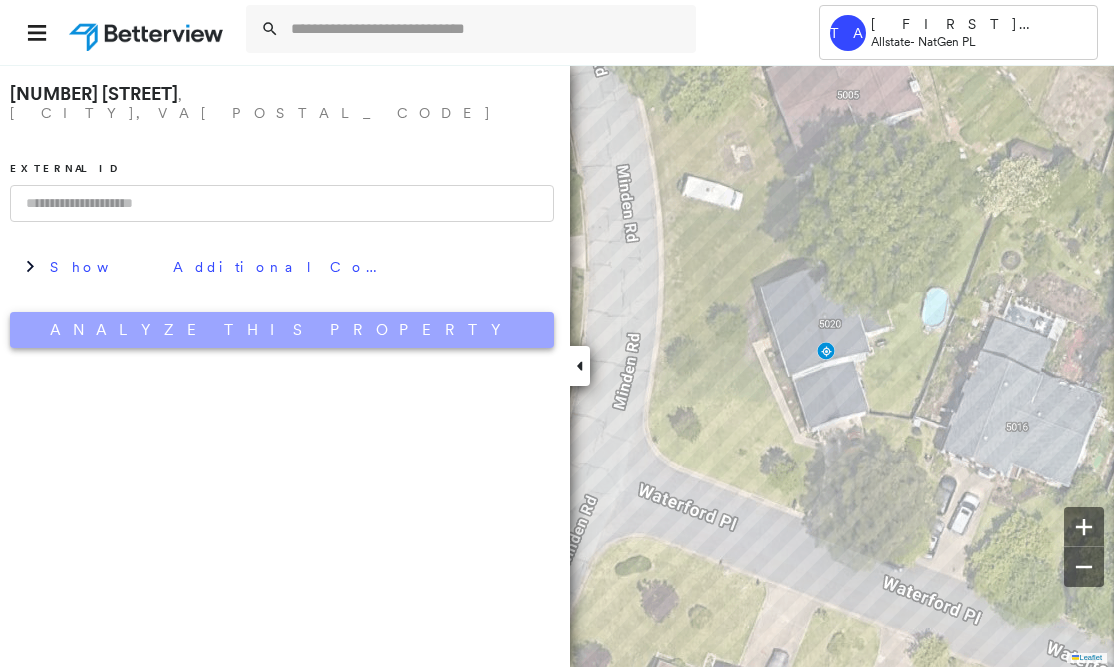 click on "Analyze This Property" at bounding box center [282, 330] 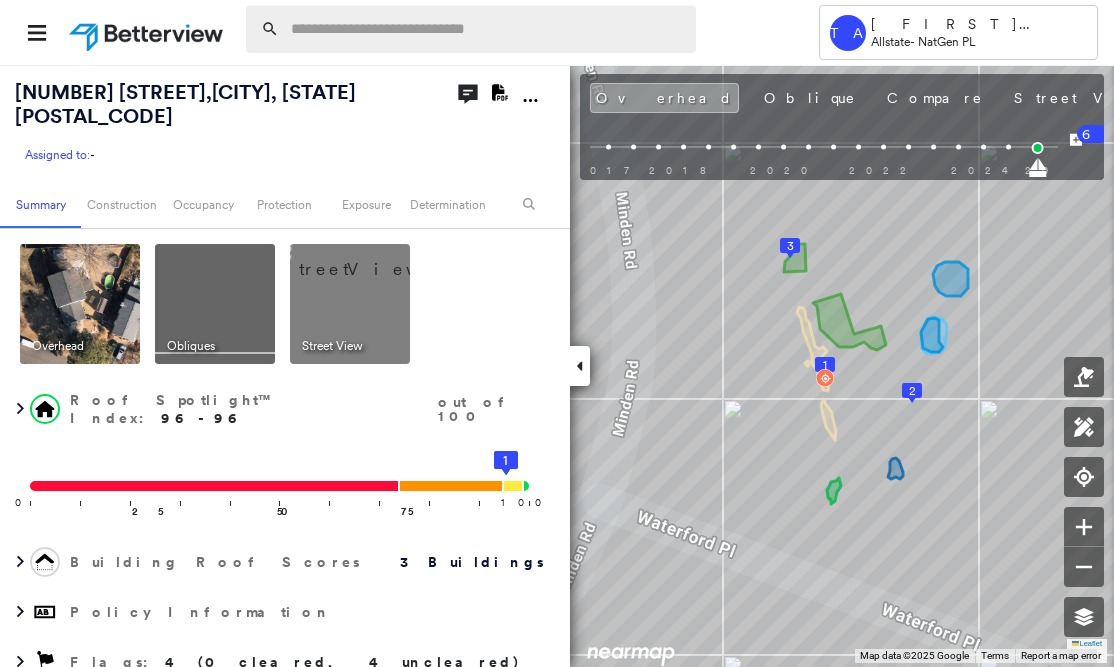 drag, startPoint x: 347, startPoint y: 40, endPoint x: 331, endPoint y: 35, distance: 16.763054 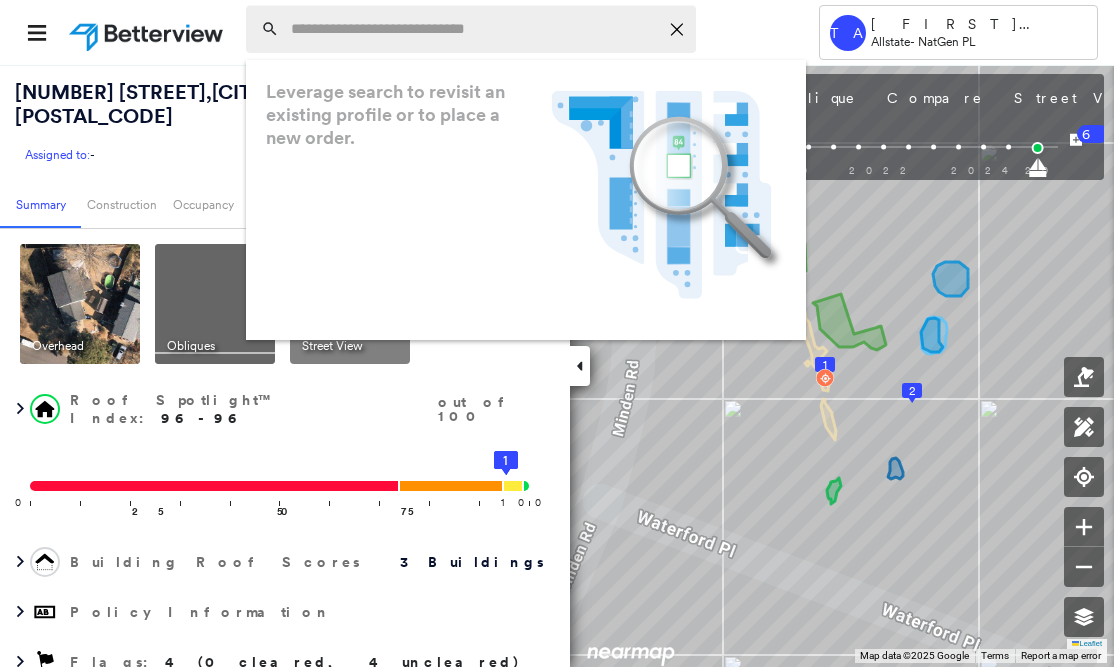 paste on "**********" 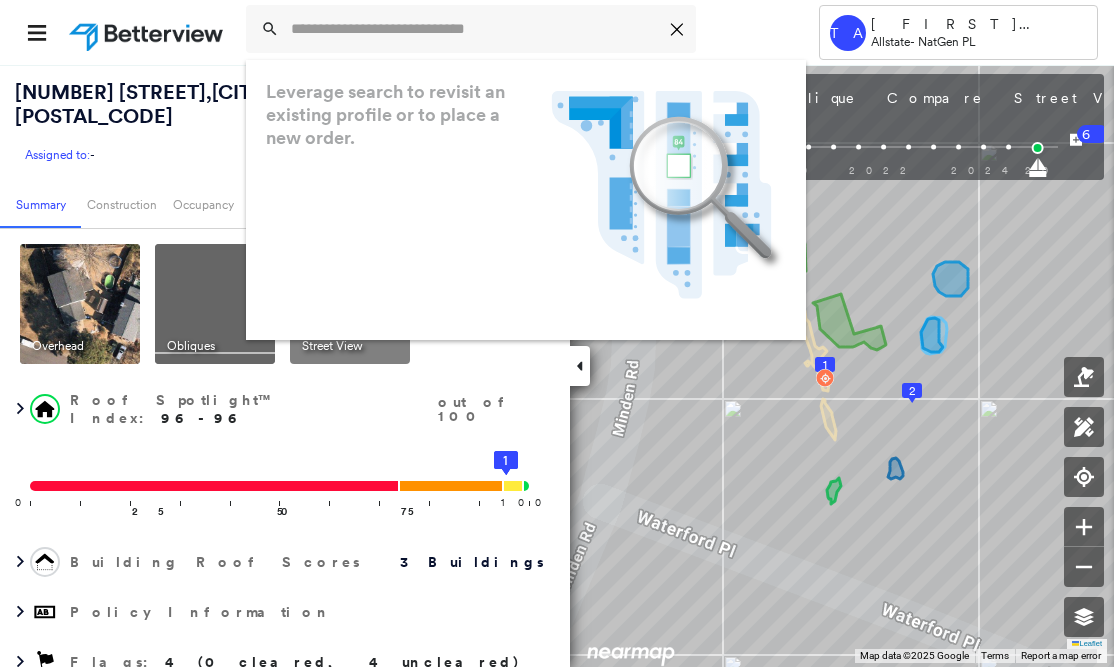 type on "**********" 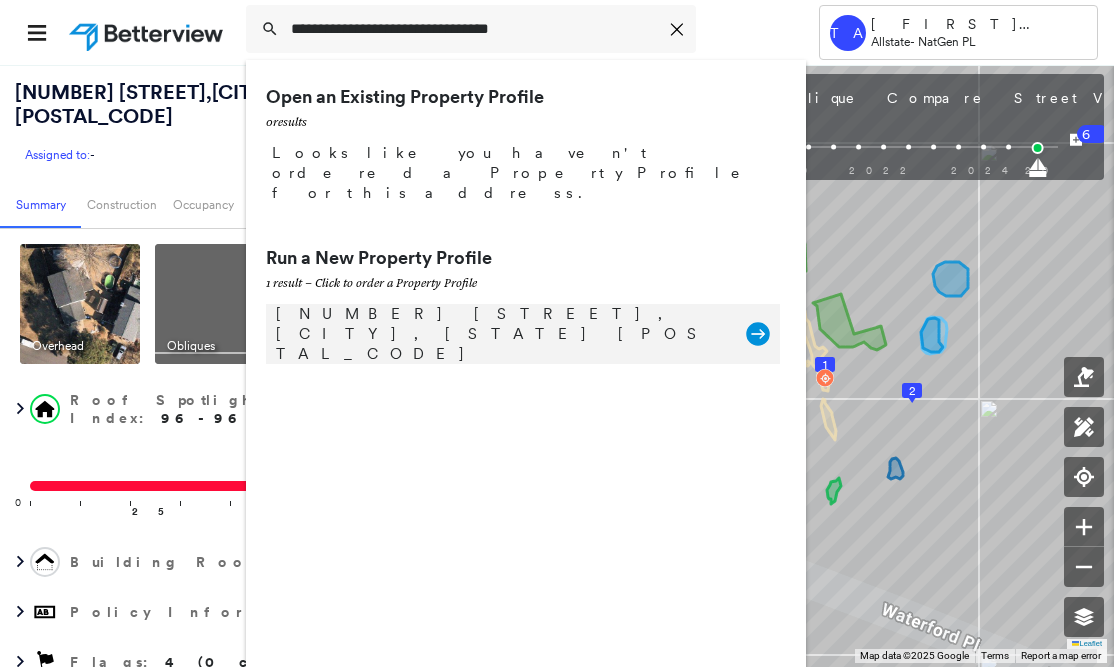 click on "[NUMBER] [STREET], [CITY], [STATE] [POSTAL_CODE]" at bounding box center [501, 334] 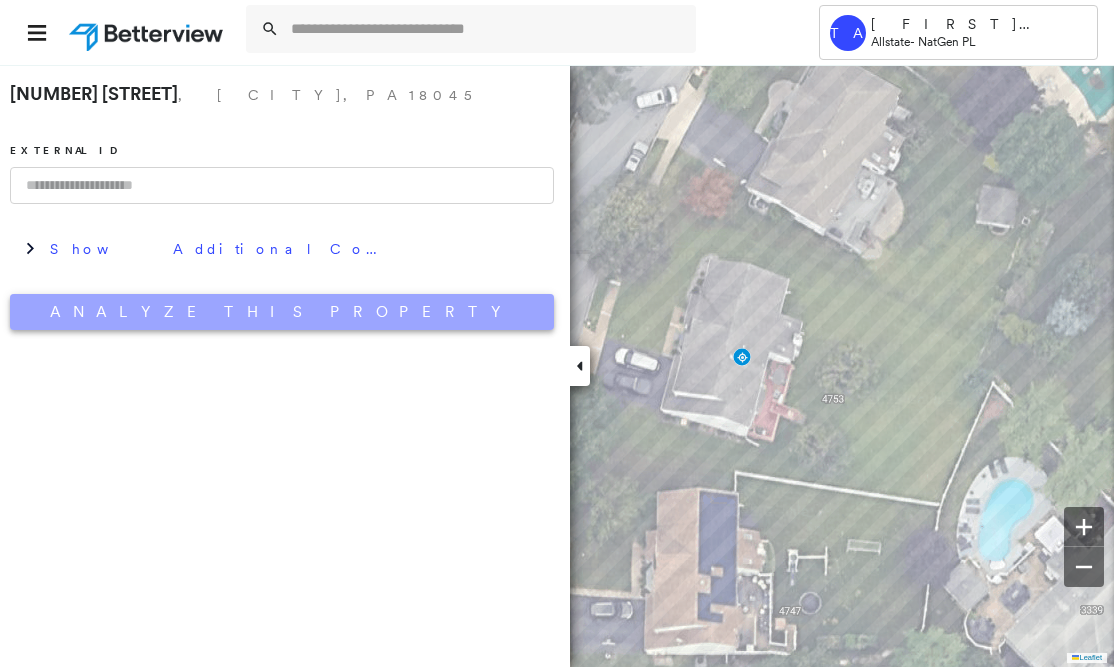 click on "Analyze This Property" at bounding box center (282, 312) 